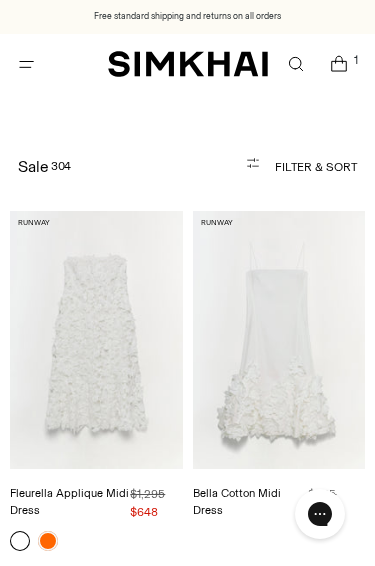 scroll, scrollTop: 0, scrollLeft: 0, axis: both 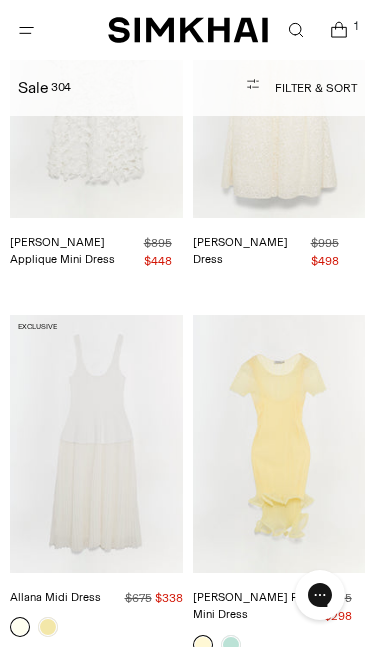 click at bounding box center (96, 444) 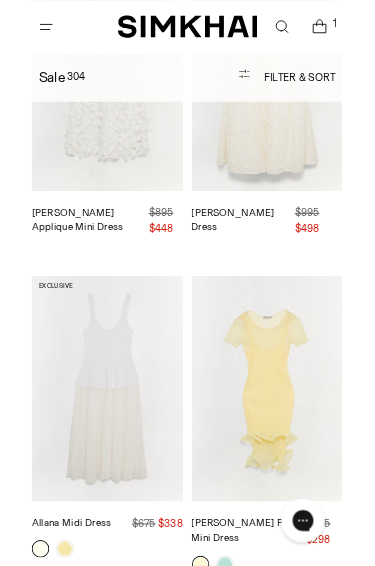 scroll, scrollTop: 1420, scrollLeft: 0, axis: vertical 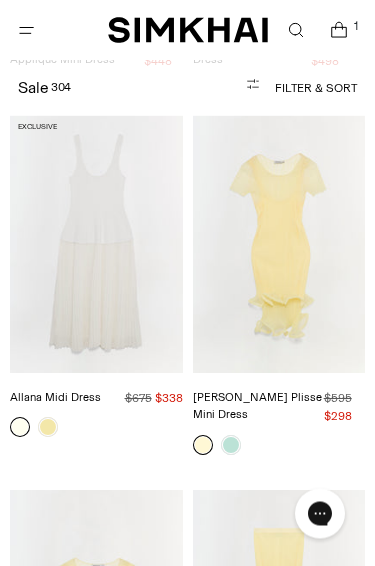 click on "Filter & Sort" at bounding box center [275, 88] 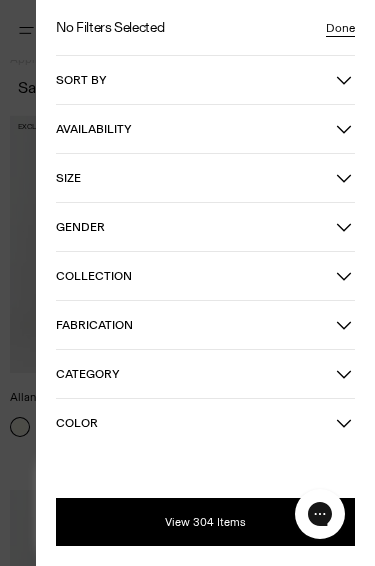 click 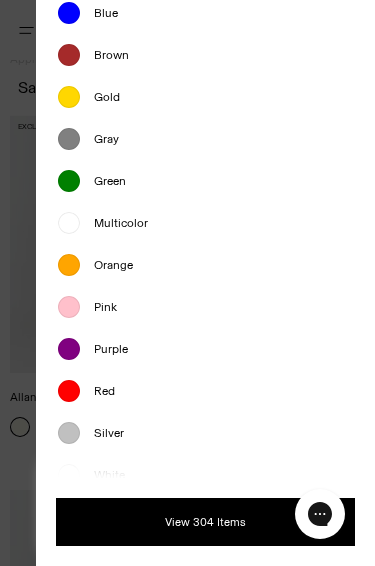 scroll, scrollTop: 537, scrollLeft: 0, axis: vertical 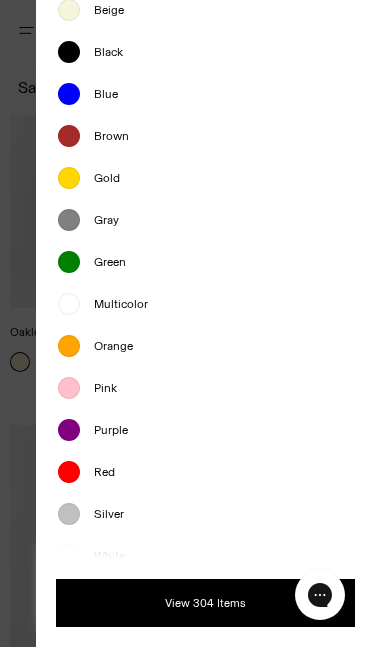 click on "White" at bounding box center (103, 556) 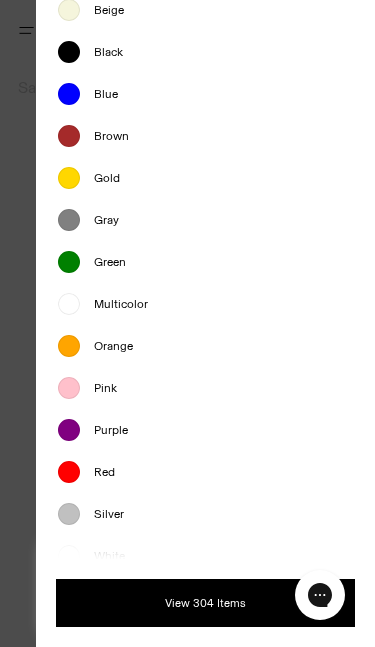 click on "View 304 Items" at bounding box center [205, 603] 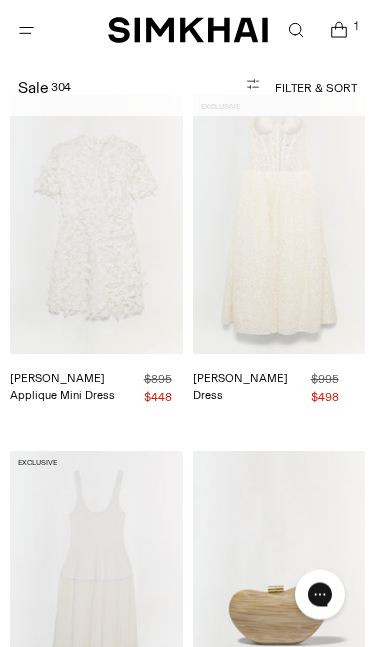 scroll, scrollTop: 867, scrollLeft: 0, axis: vertical 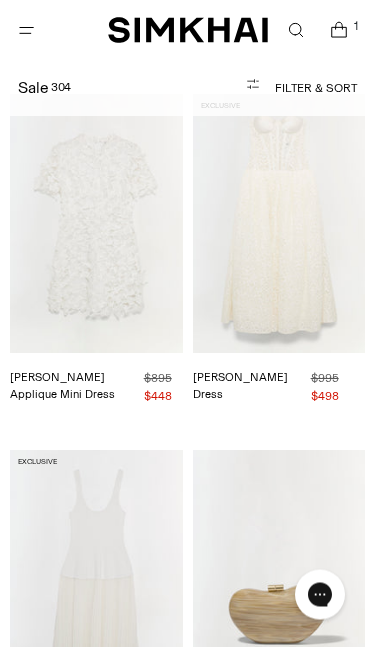 click at bounding box center [96, 224] 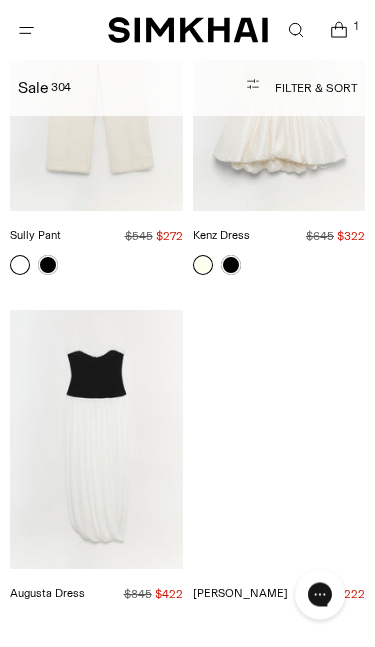 scroll, scrollTop: 4575, scrollLeft: 0, axis: vertical 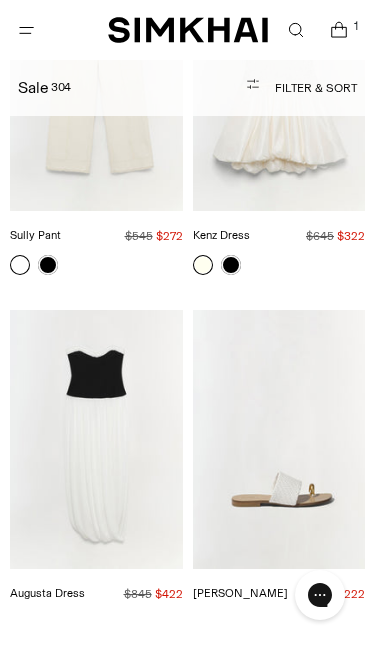 click 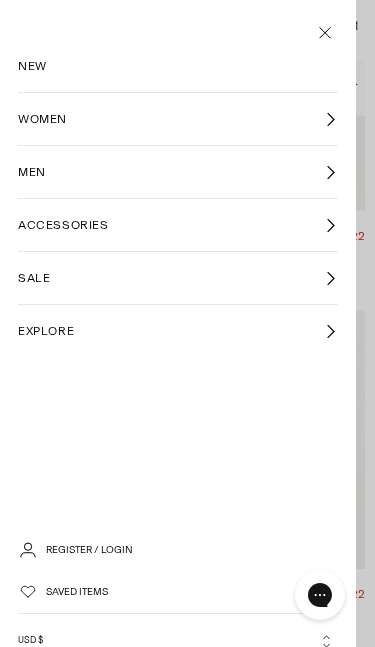 scroll, scrollTop: 0, scrollLeft: 0, axis: both 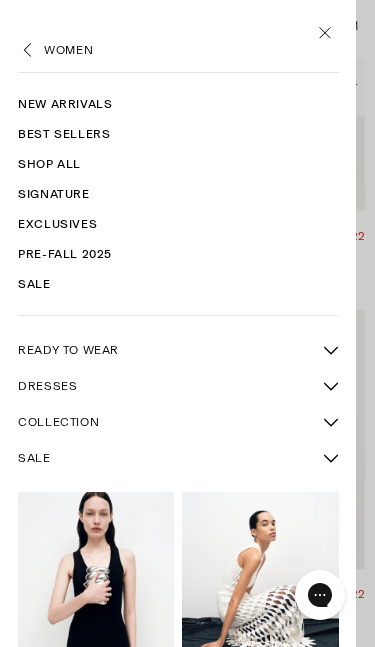click 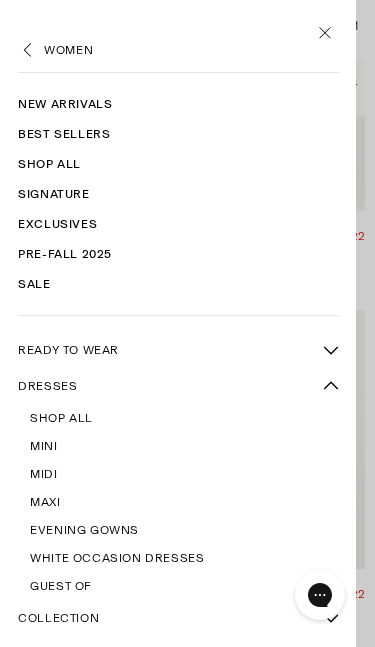 click on "Mini" at bounding box center [184, 446] 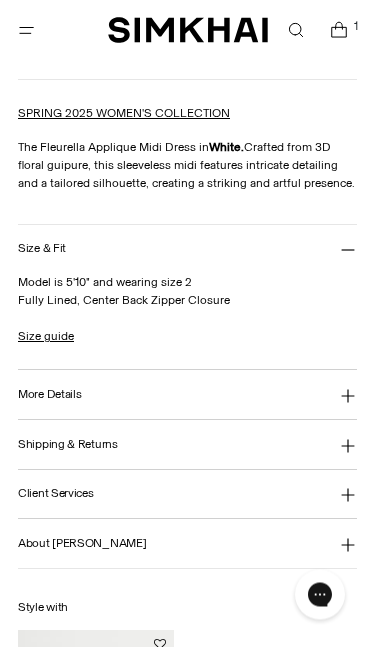 scroll, scrollTop: 1084, scrollLeft: 0, axis: vertical 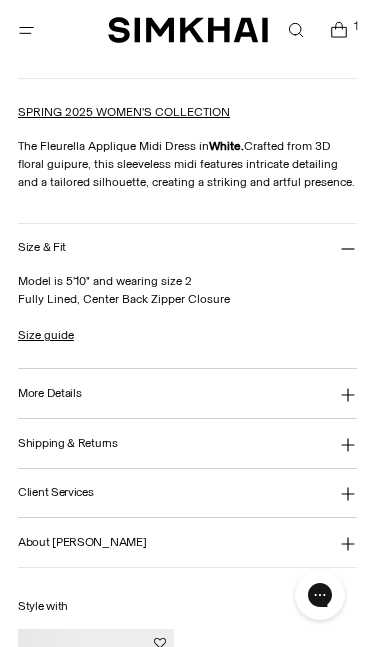 click 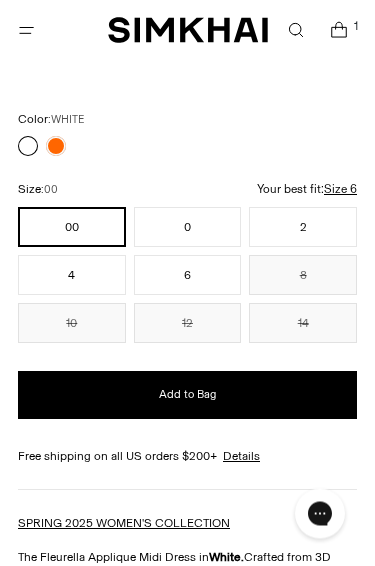 click on "6" at bounding box center [188, 276] 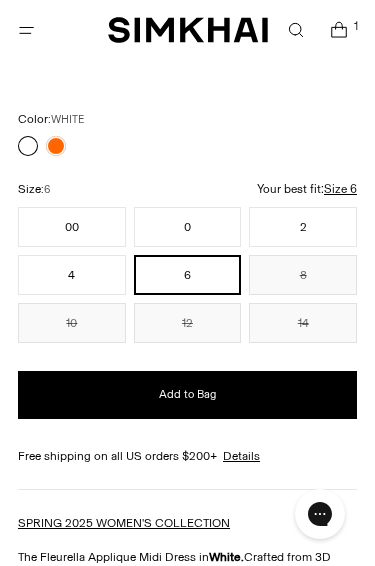click on "Add to Bag" at bounding box center [187, 395] 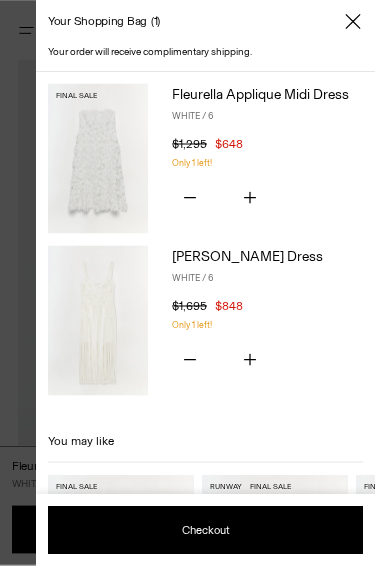 scroll, scrollTop: 185, scrollLeft: 0, axis: vertical 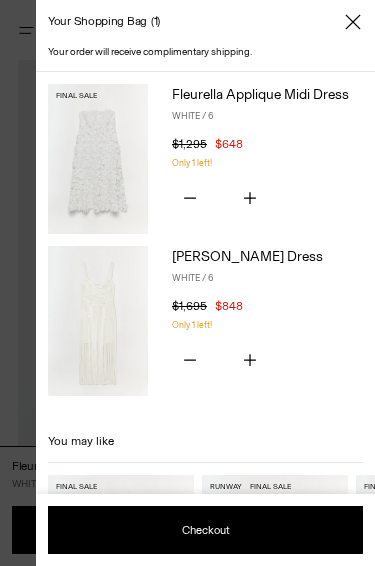 click at bounding box center [353, 22] 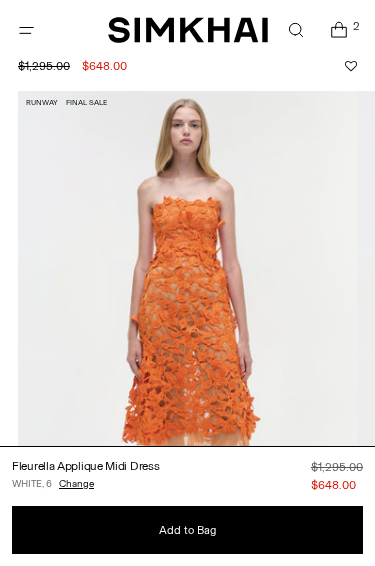 scroll, scrollTop: 131, scrollLeft: 0, axis: vertical 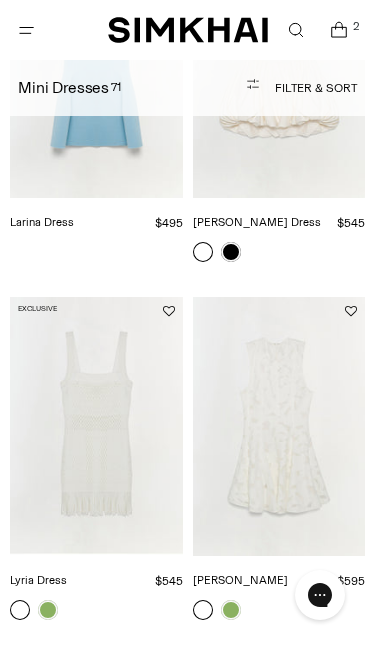 click at bounding box center [279, 426] 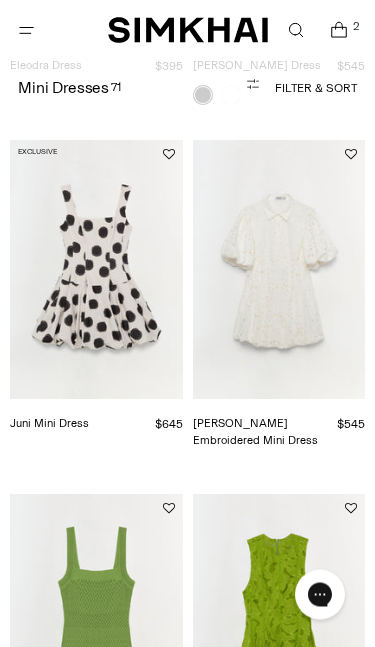 scroll, scrollTop: 4706, scrollLeft: 0, axis: vertical 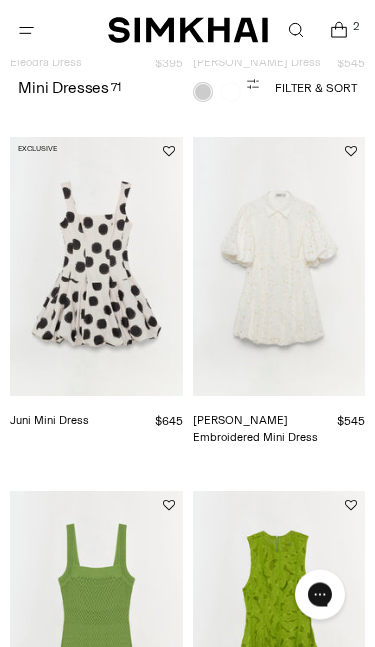 click at bounding box center (96, 267) 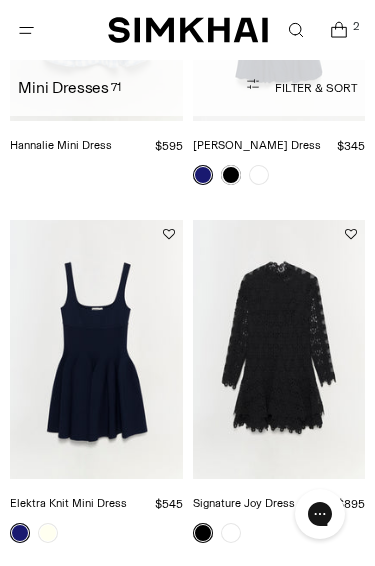 scroll, scrollTop: 7135, scrollLeft: 0, axis: vertical 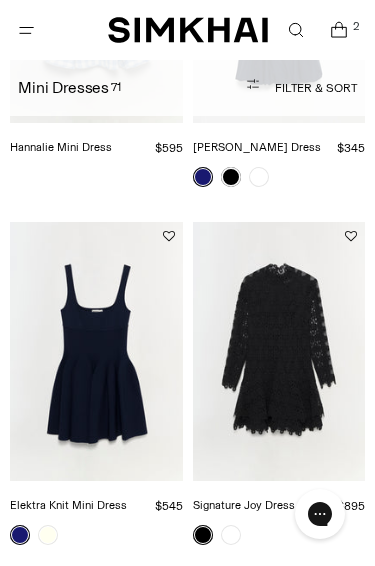 click on "Elektra Knit Mini Dress
$545
Unit price
/ per" at bounding box center (96, 518) 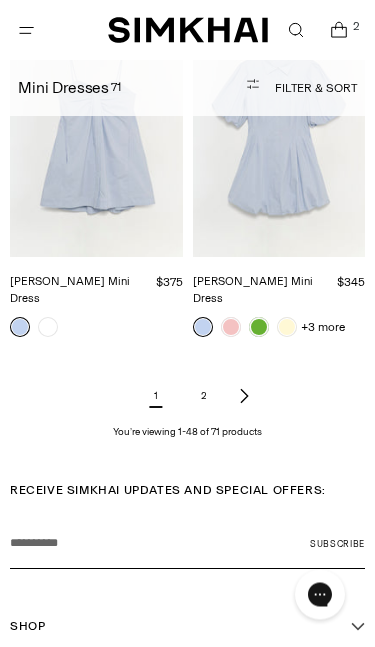 scroll, scrollTop: 8553, scrollLeft: 0, axis: vertical 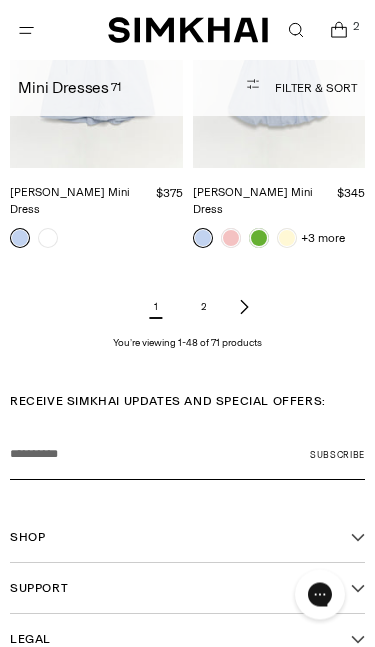 click at bounding box center [244, 308] 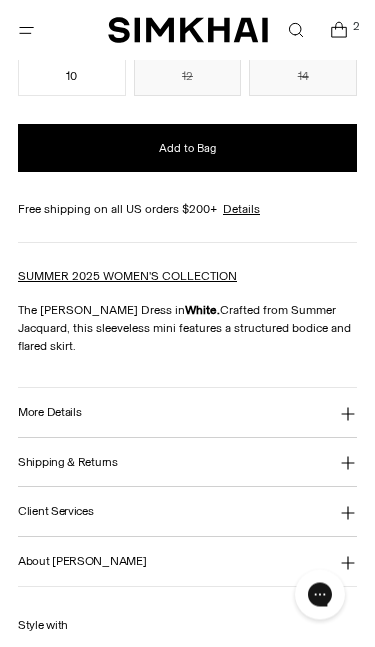 scroll, scrollTop: 989, scrollLeft: 0, axis: vertical 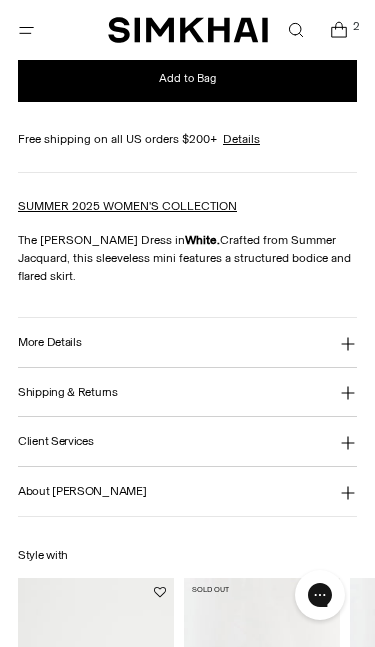click on "More Details" at bounding box center [187, 342] 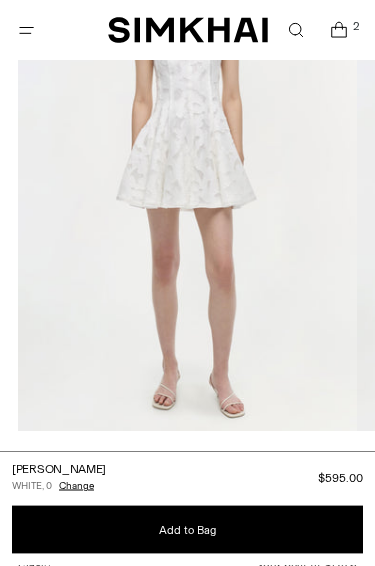 scroll, scrollTop: 266, scrollLeft: 0, axis: vertical 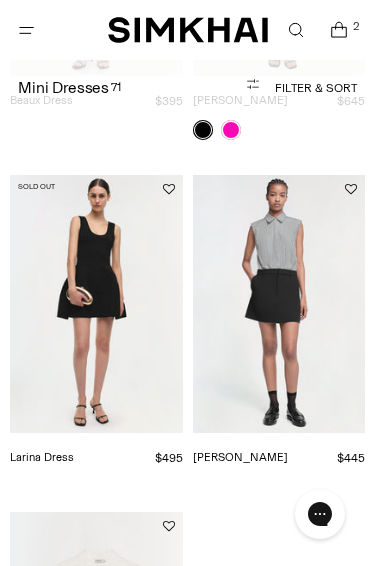 click at bounding box center [96, 304] 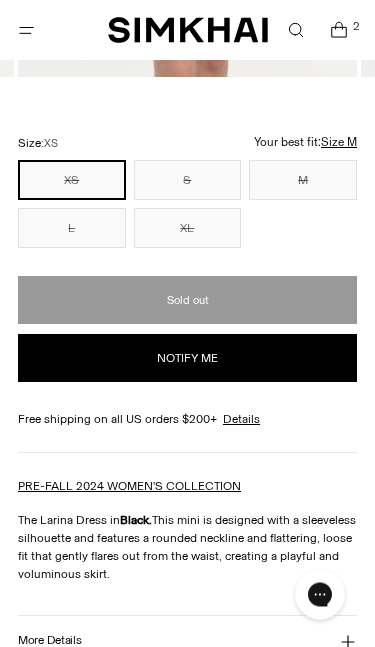 scroll, scrollTop: 661, scrollLeft: 0, axis: vertical 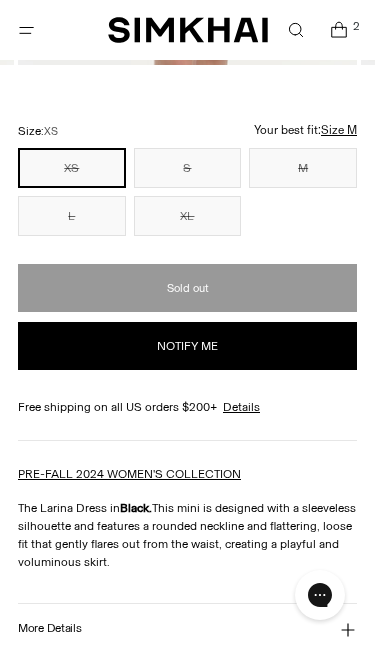 click on "Notify me" at bounding box center [187, 346] 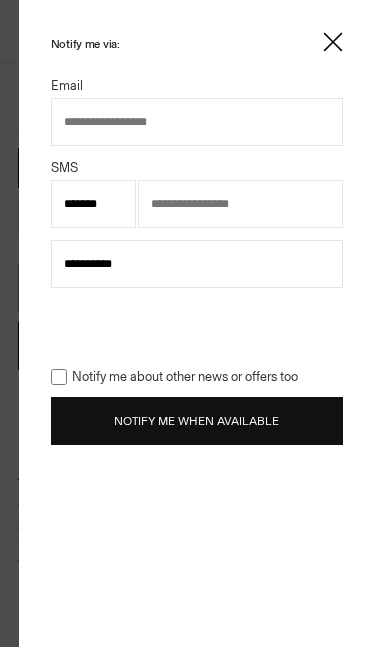 type on "**********" 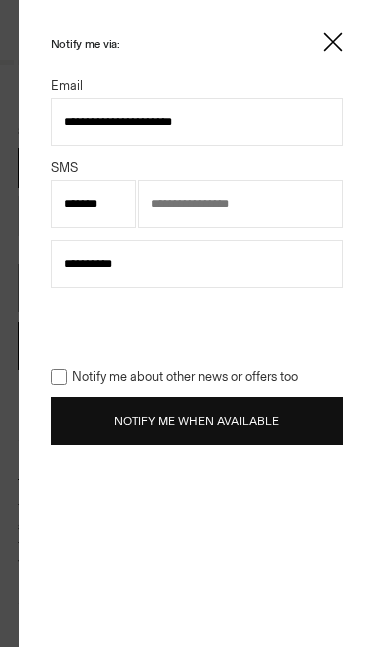 click on "**********" at bounding box center [197, 264] 